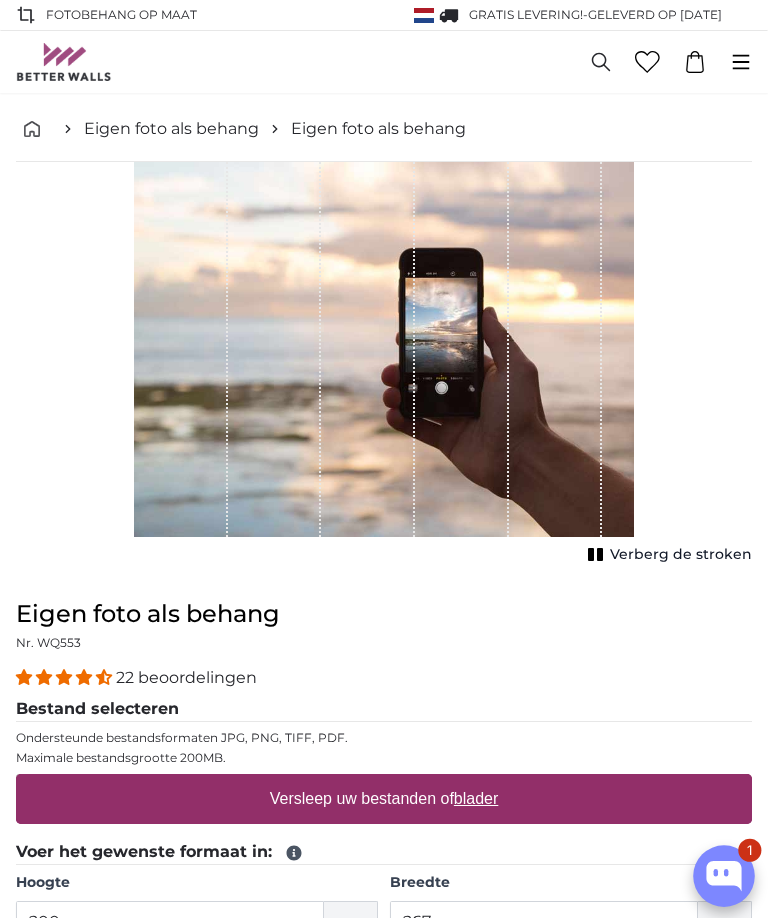 scroll, scrollTop: 235, scrollLeft: 0, axis: vertical 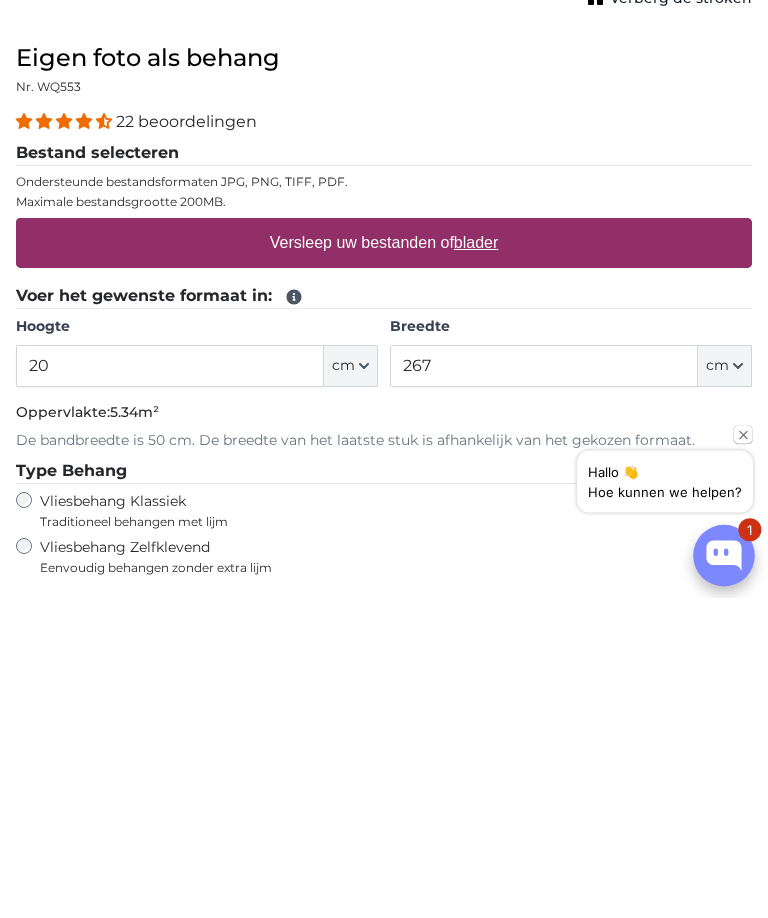 type on "2" 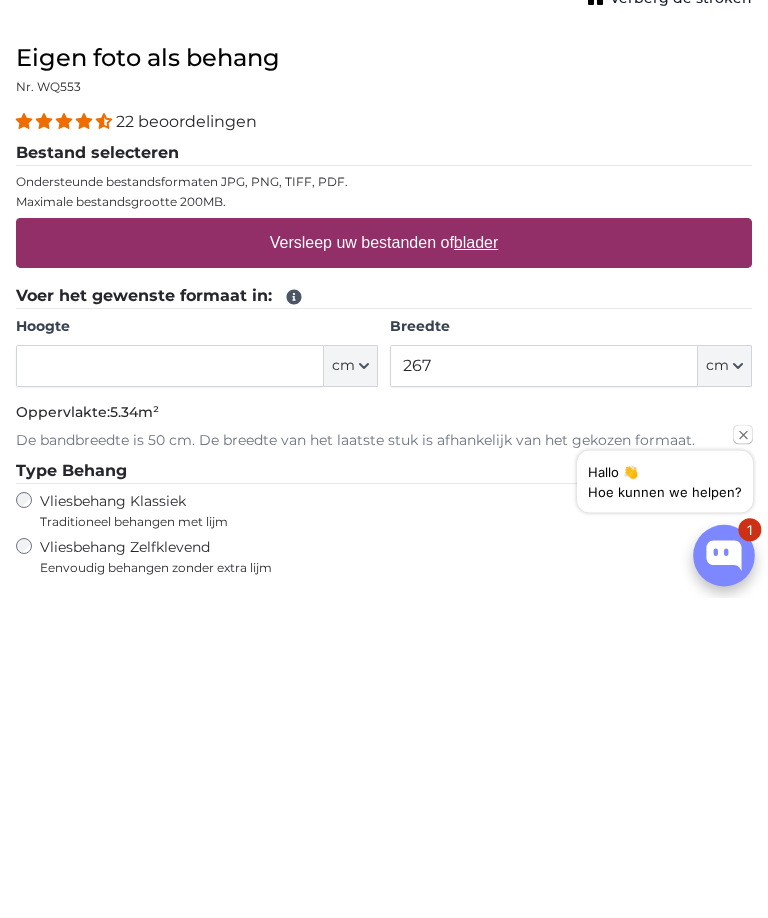 scroll, scrollTop: 556, scrollLeft: 0, axis: vertical 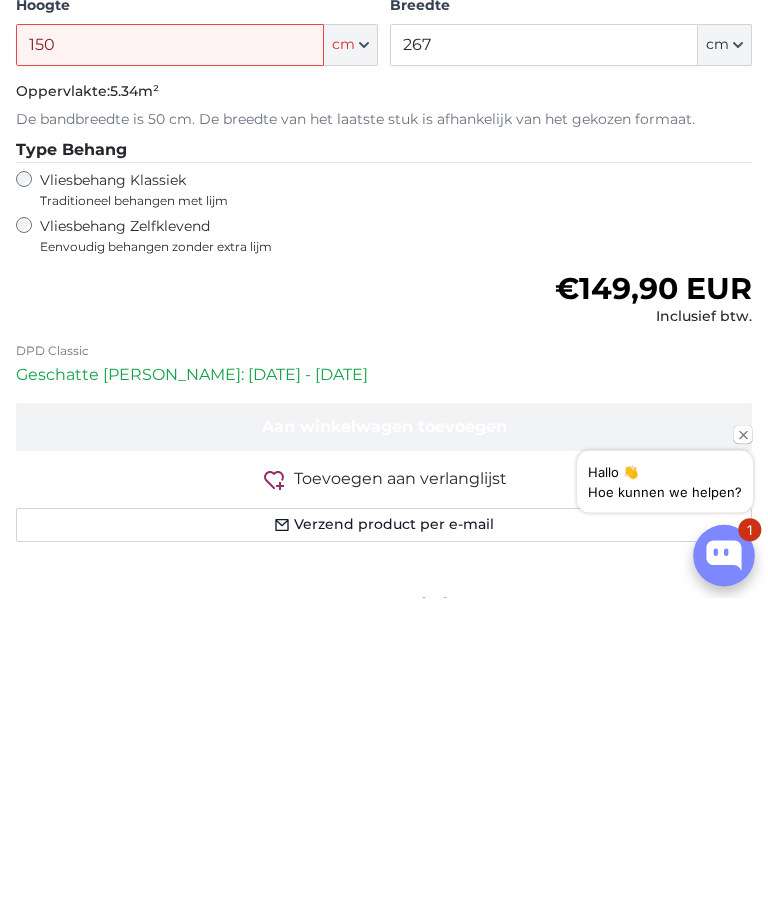 type on "150" 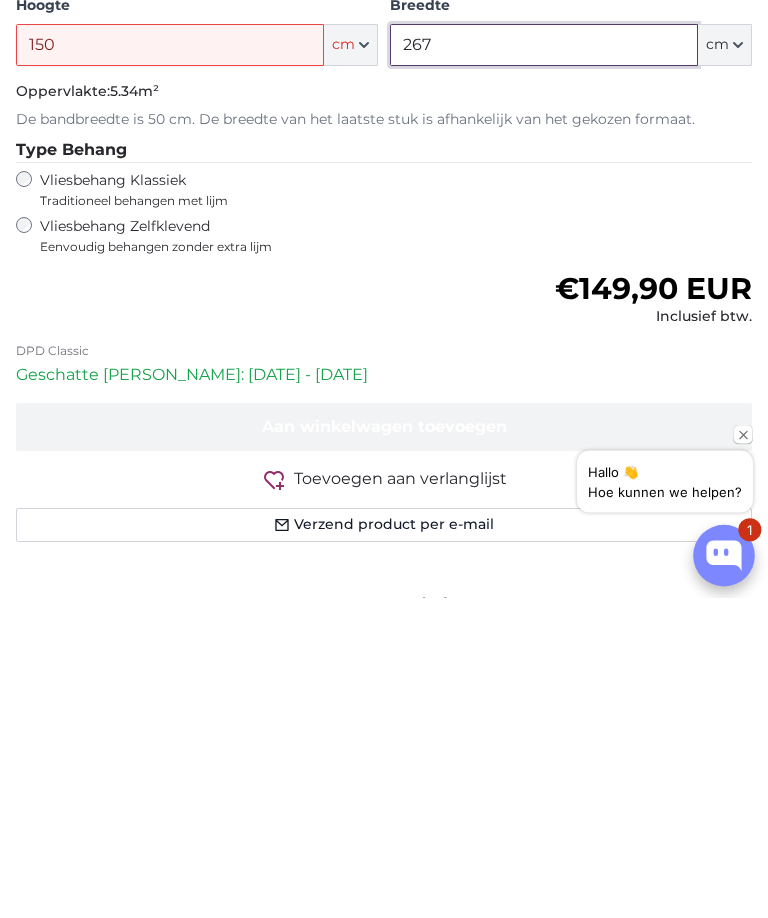 click on "267" at bounding box center (544, 366) 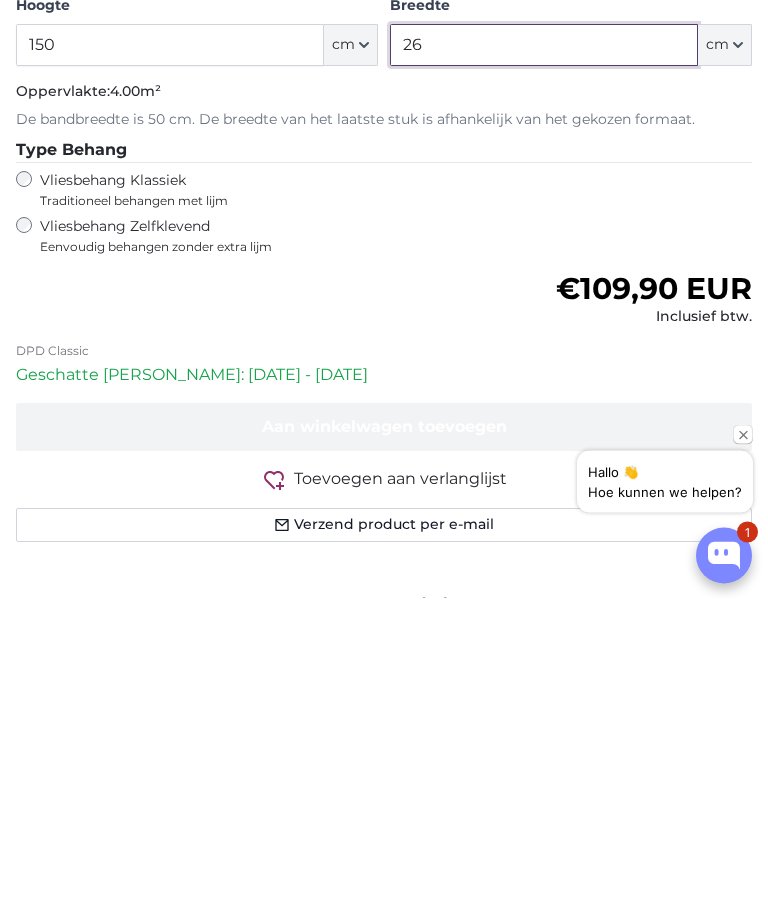 type on "2" 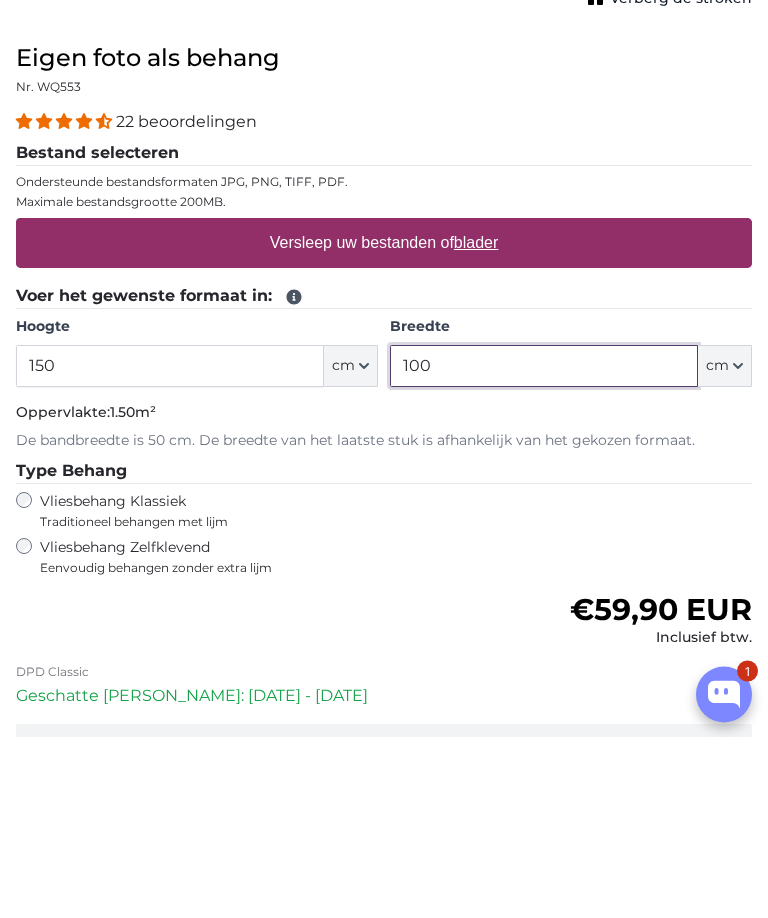 scroll, scrollTop: 376, scrollLeft: 0, axis: vertical 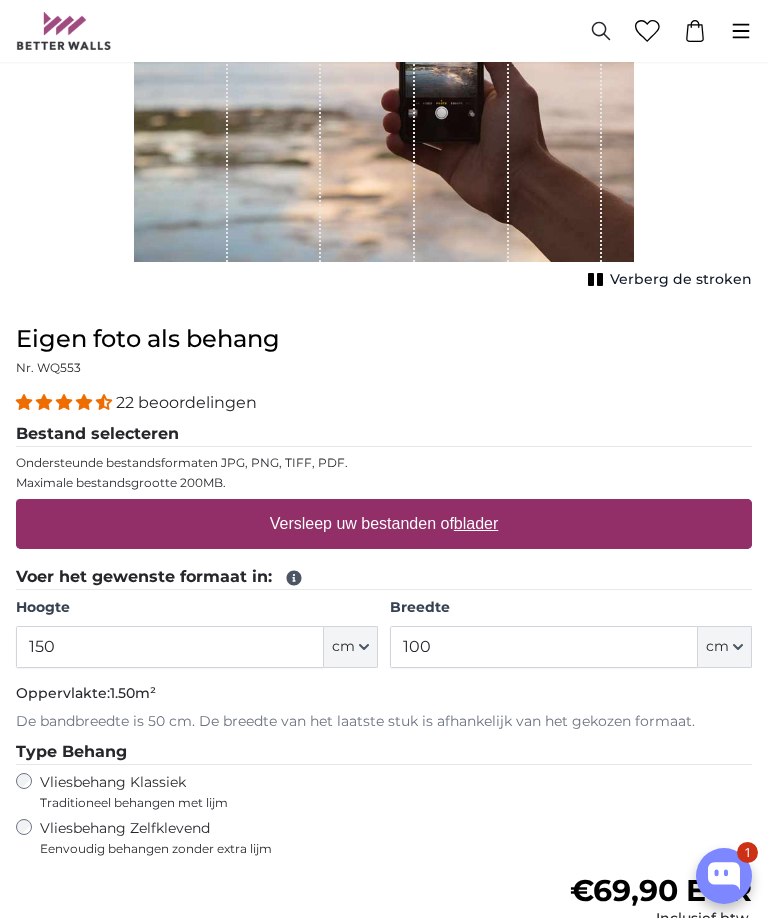 click on "Versleep uw bestanden of  blader" at bounding box center (384, 524) 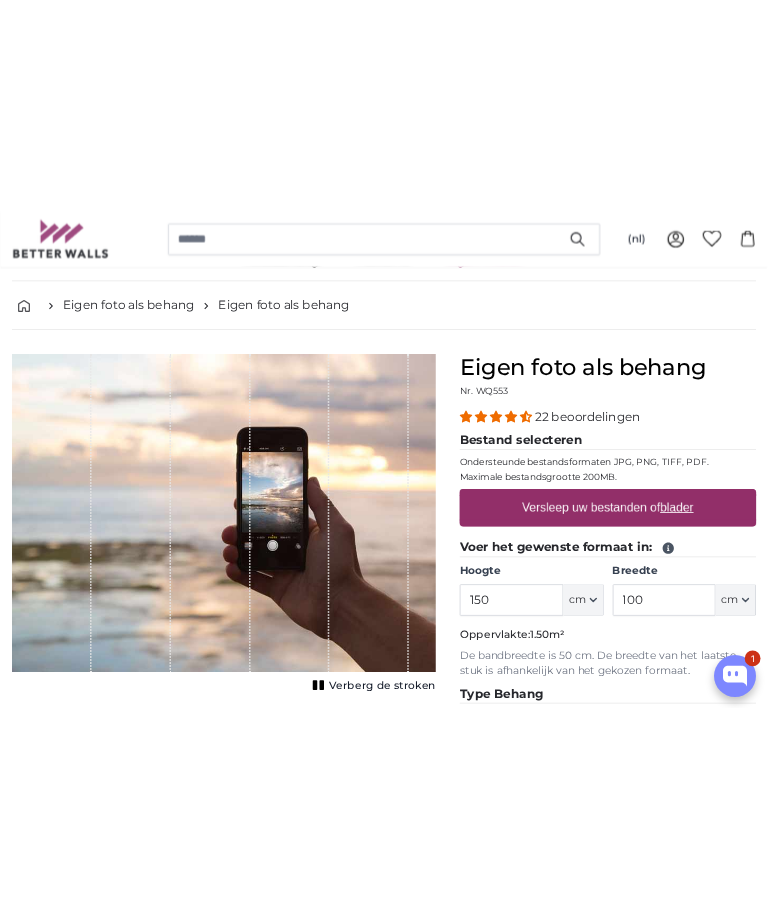 scroll, scrollTop: 275, scrollLeft: 0, axis: vertical 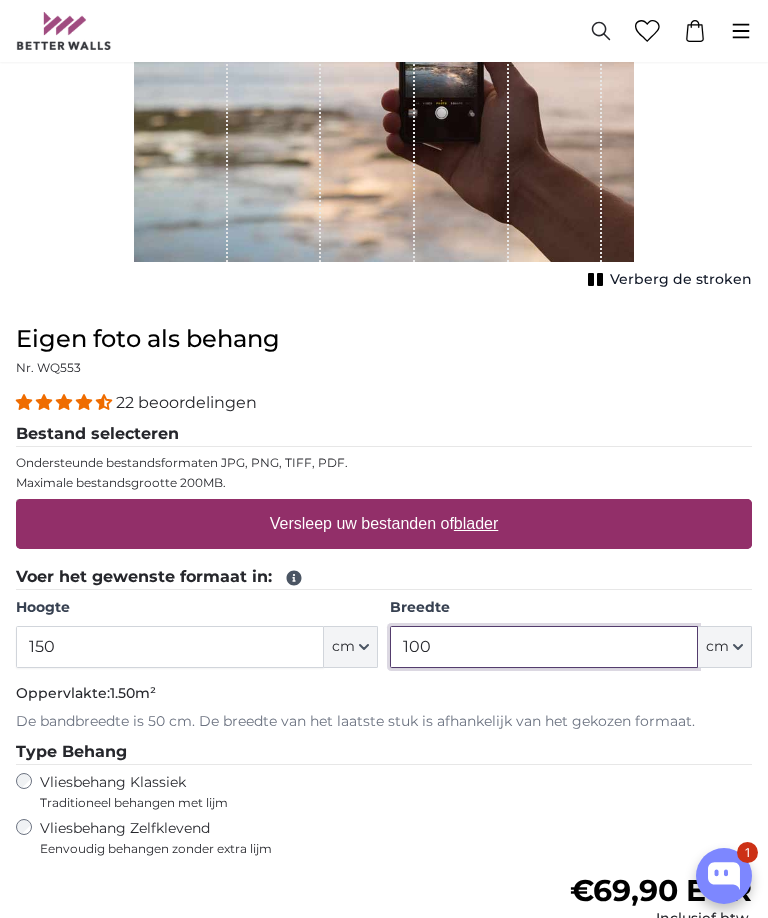 click on "100" at bounding box center (544, 647) 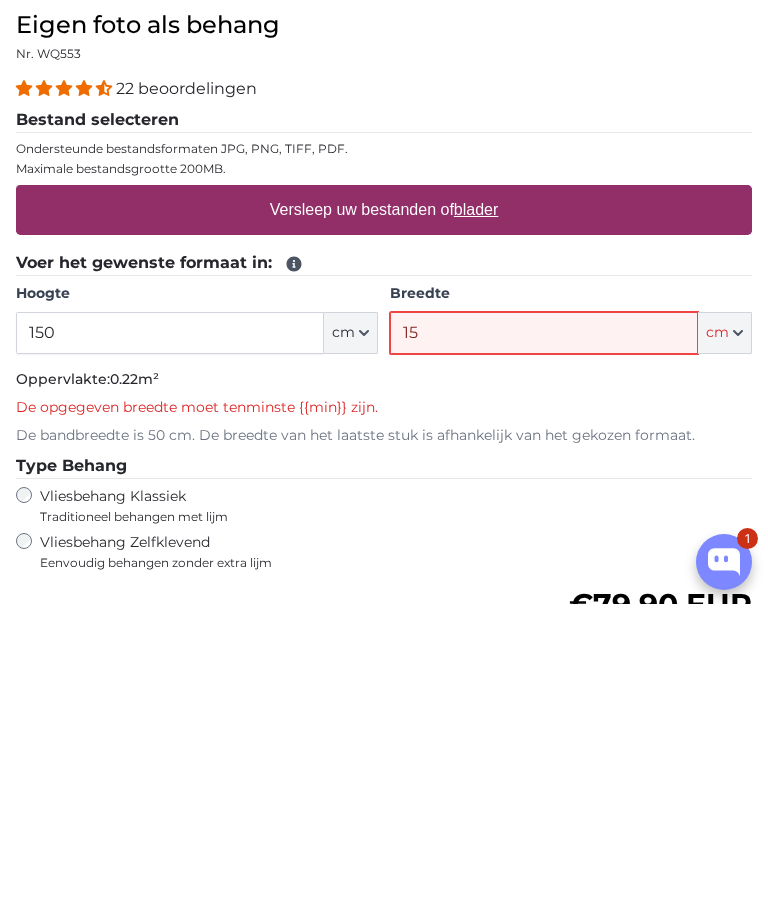 type on "1" 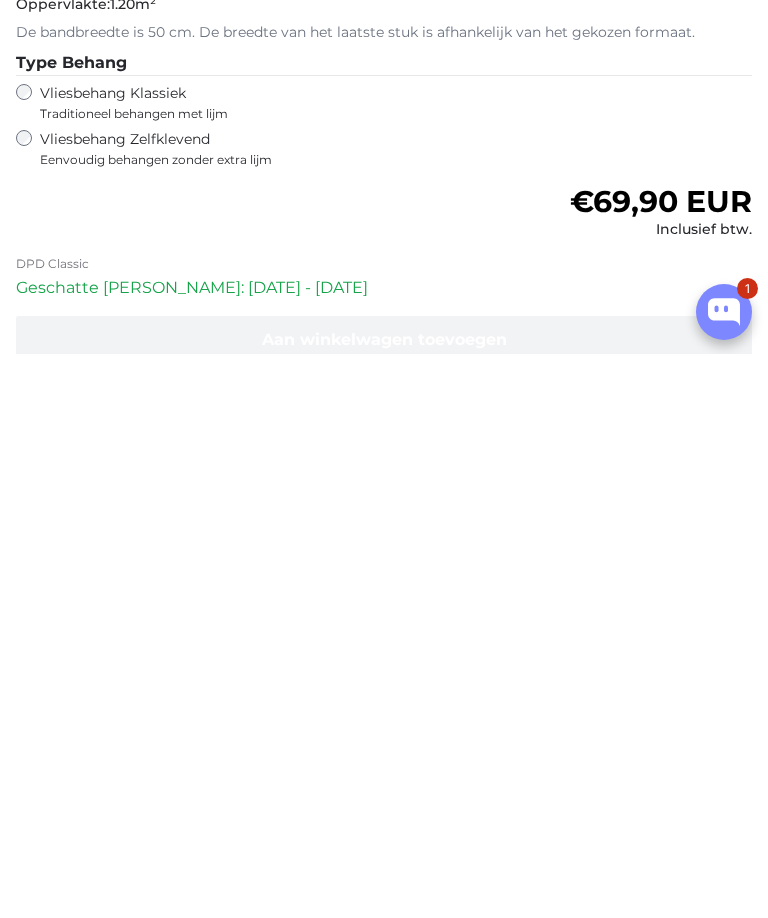 scroll, scrollTop: 397, scrollLeft: 0, axis: vertical 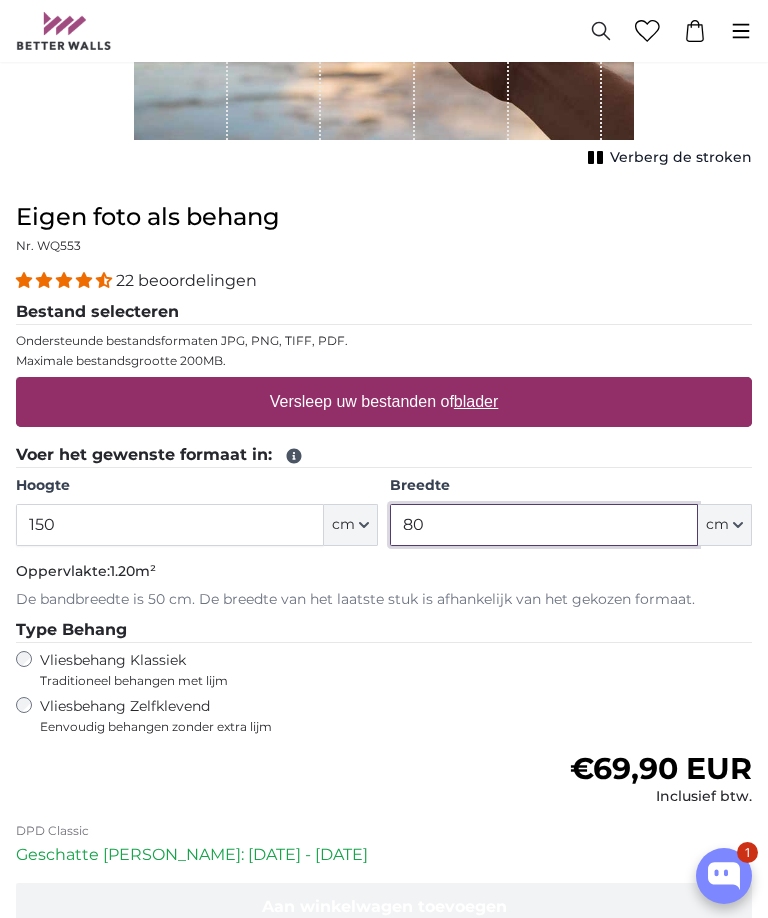 type on "80" 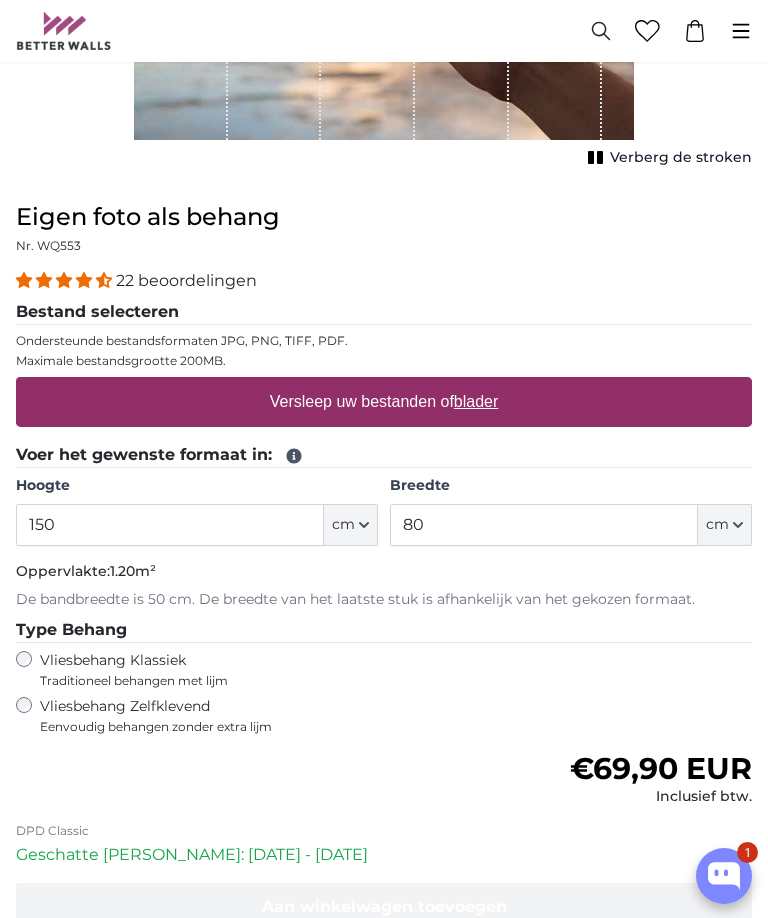 click on "blader" at bounding box center (476, 401) 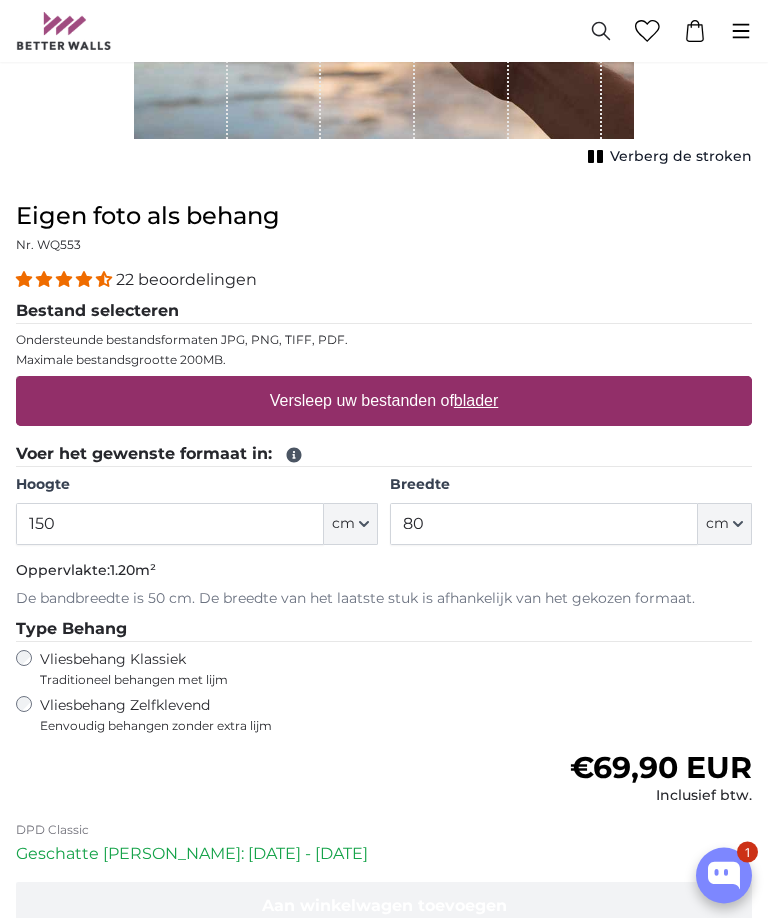 type on "**********" 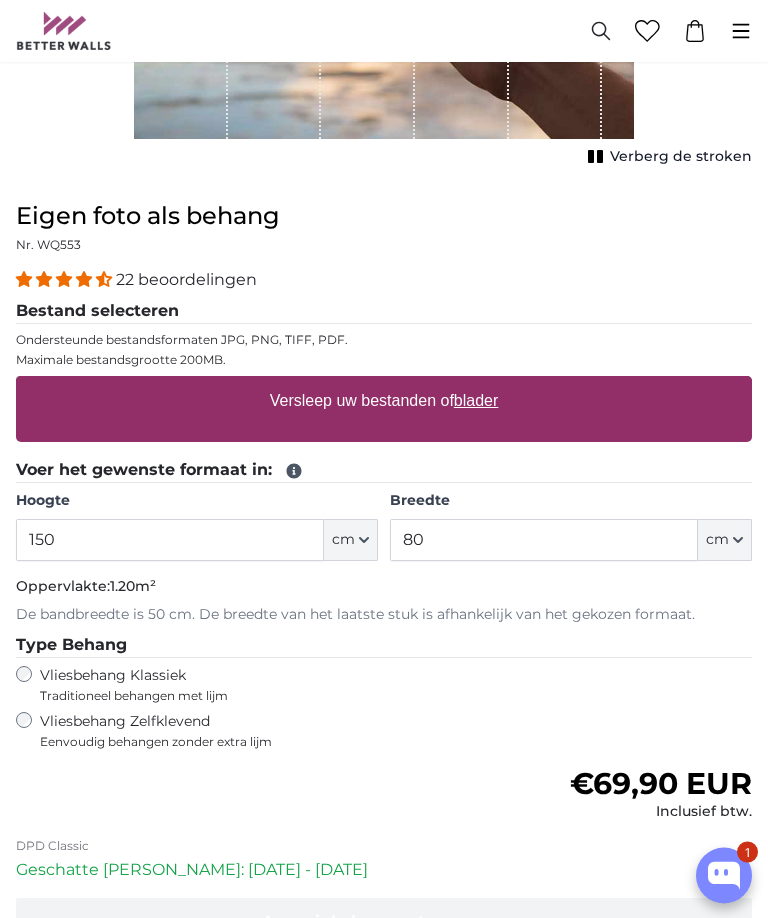 scroll, scrollTop: 398, scrollLeft: 0, axis: vertical 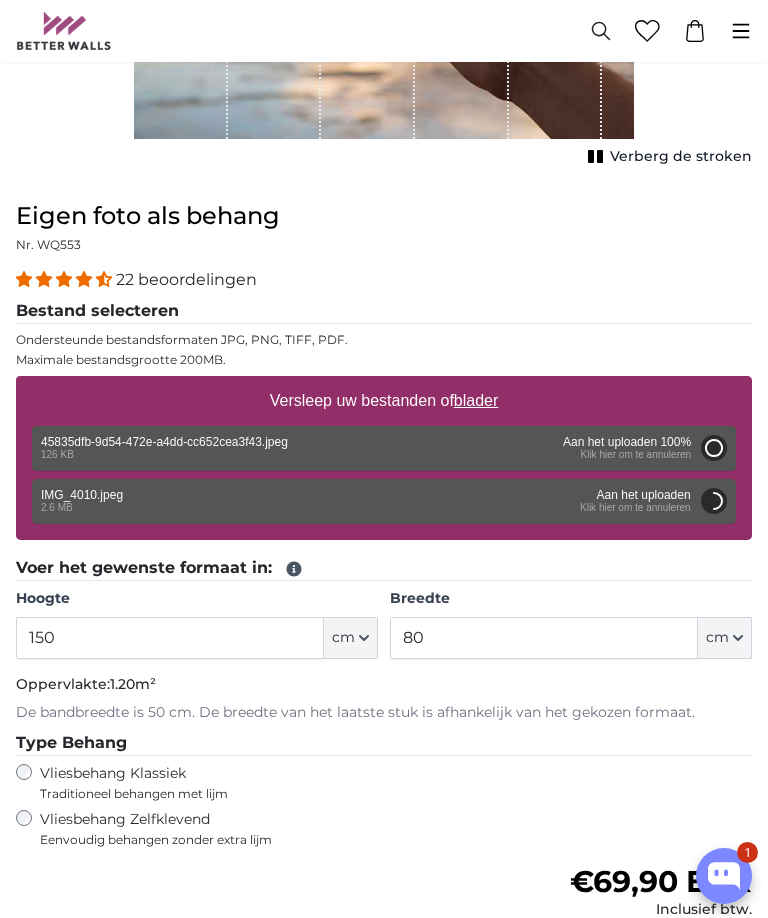 type on "81" 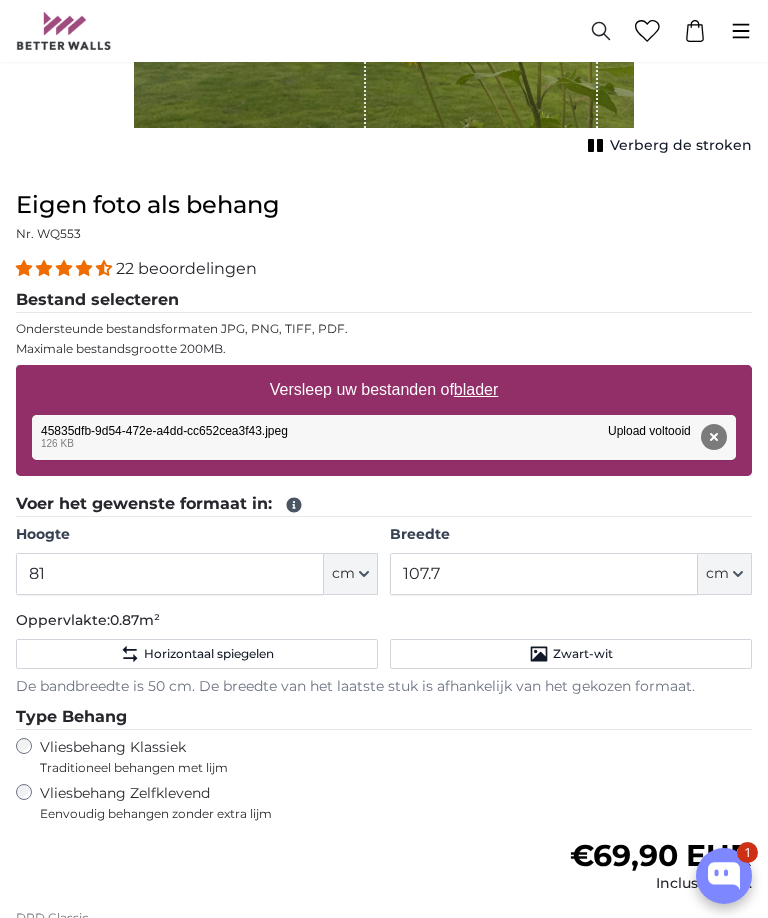 scroll, scrollTop: 408, scrollLeft: 0, axis: vertical 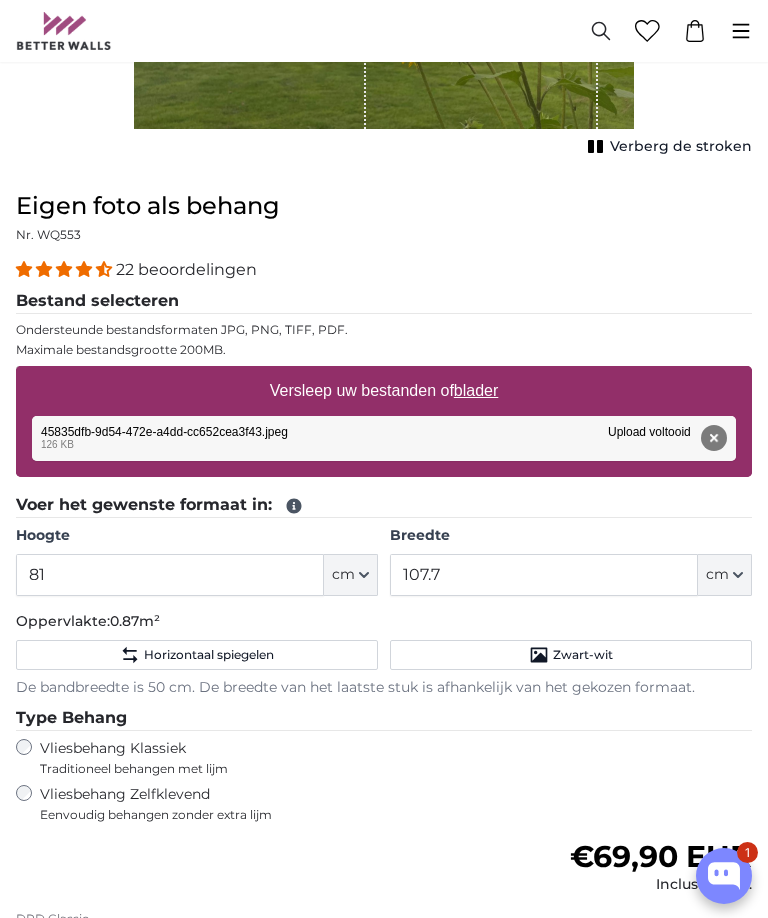 click on "Verwijderen" at bounding box center (714, 438) 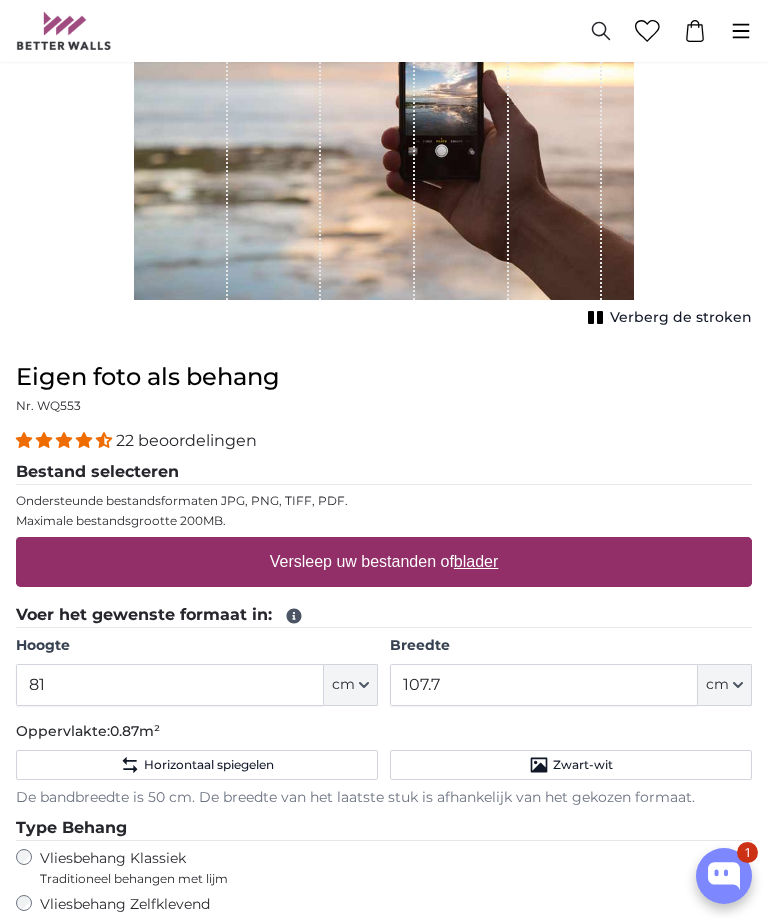 scroll, scrollTop: 226, scrollLeft: 0, axis: vertical 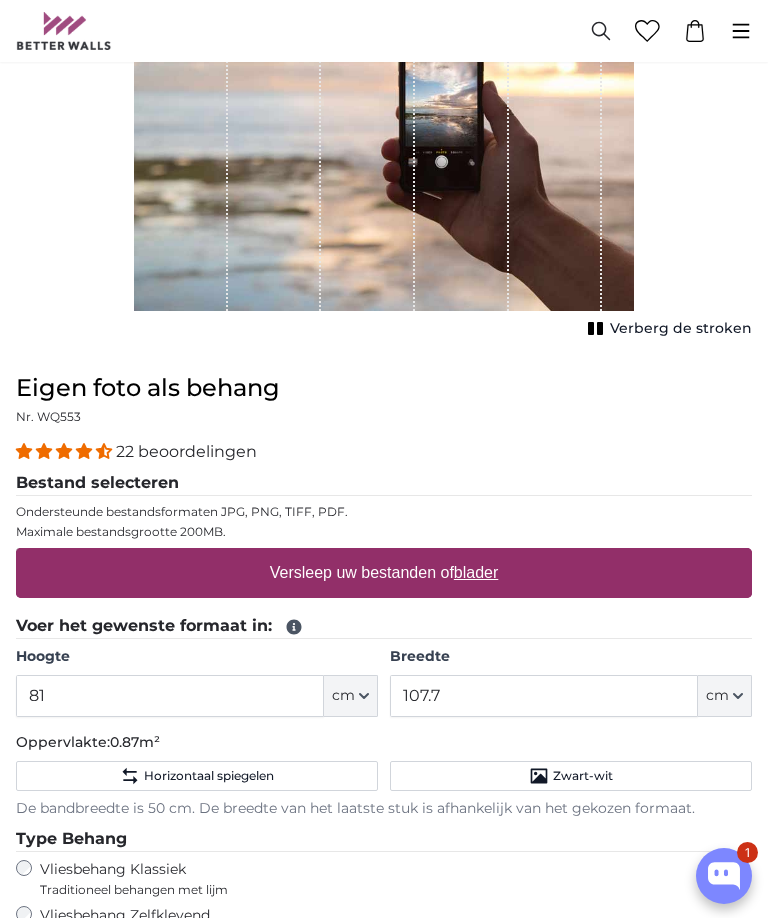 click on "blader" at bounding box center (476, 572) 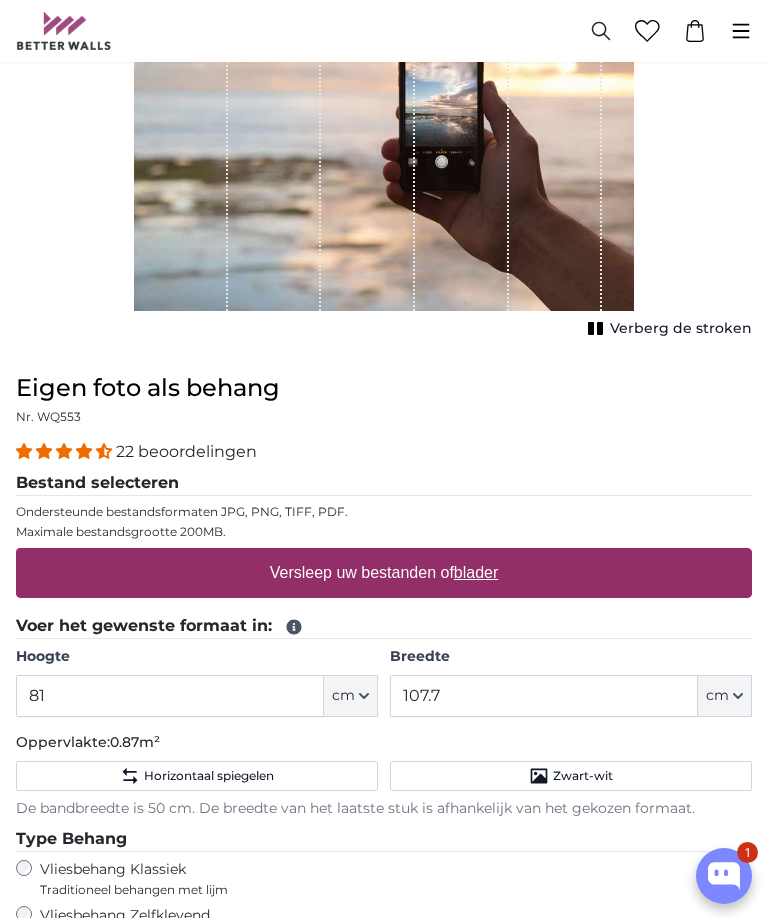 type on "**********" 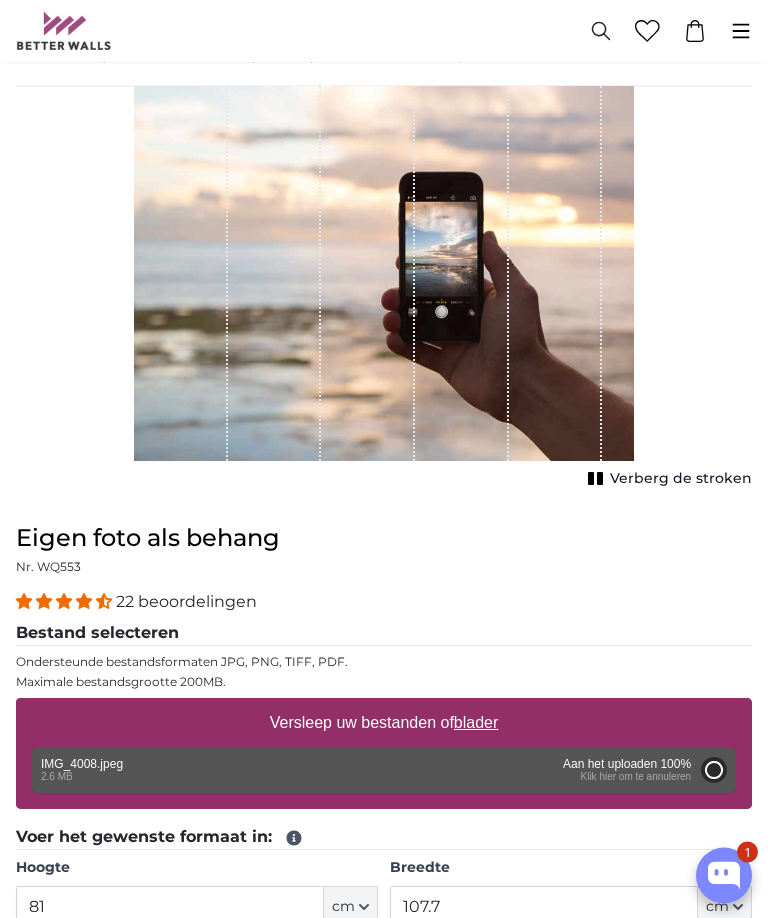 scroll, scrollTop: 76, scrollLeft: 0, axis: vertical 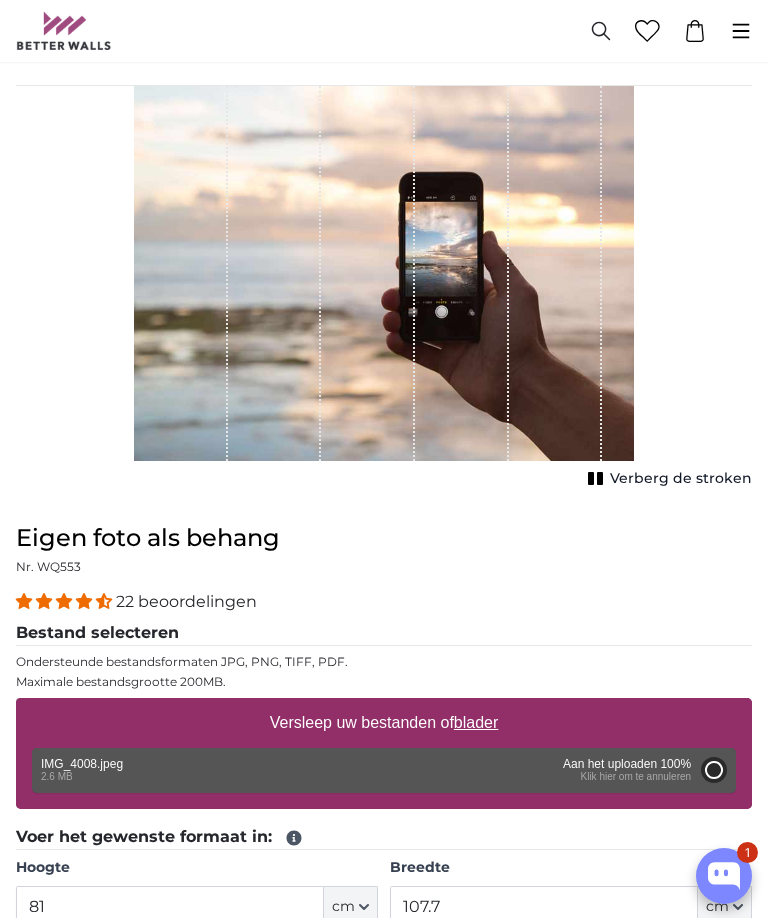 type on "200" 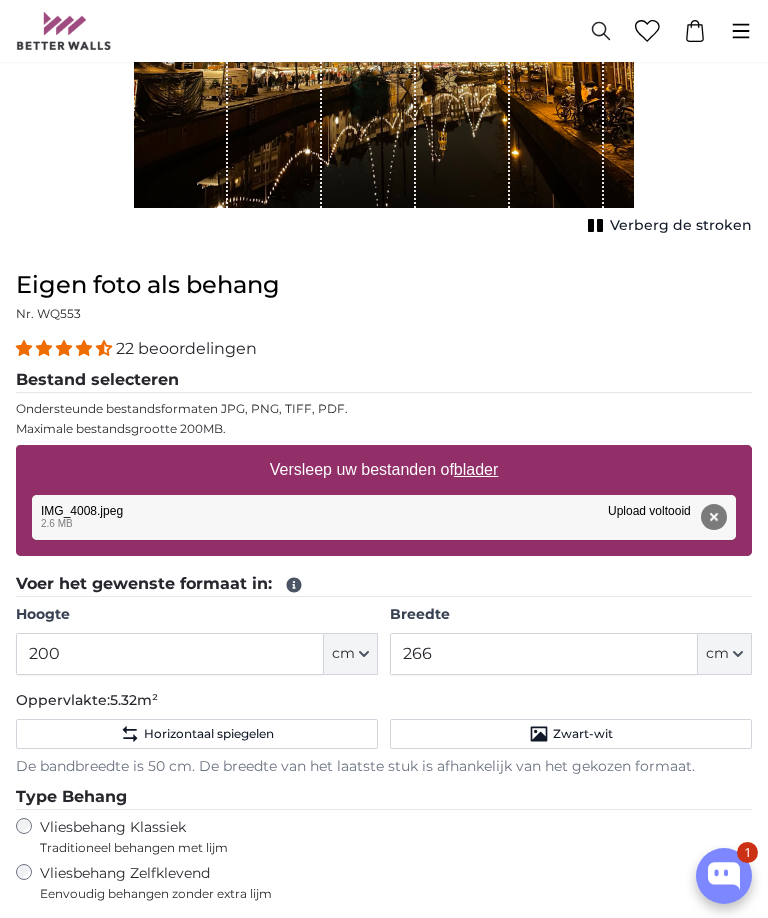 scroll, scrollTop: 365, scrollLeft: 0, axis: vertical 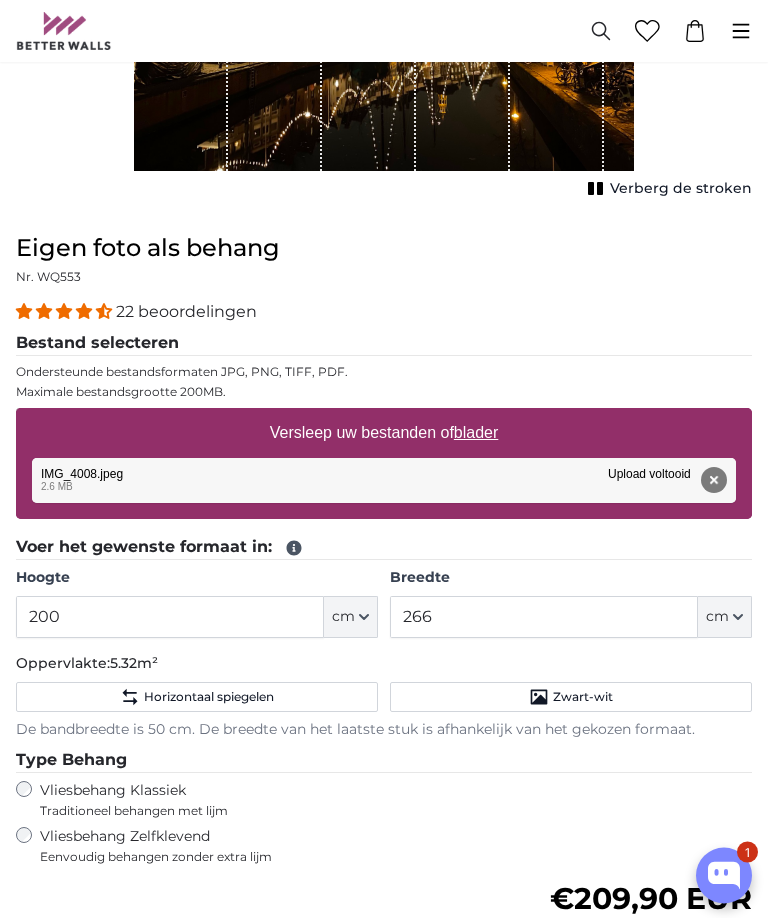 click on "cm" 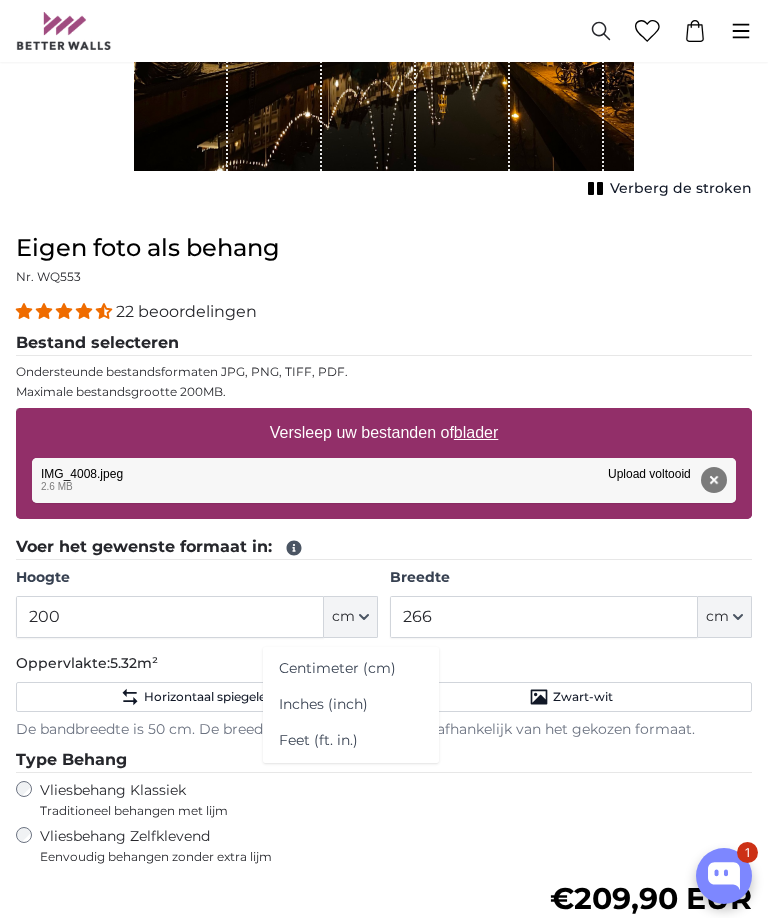 click on "Breedte" 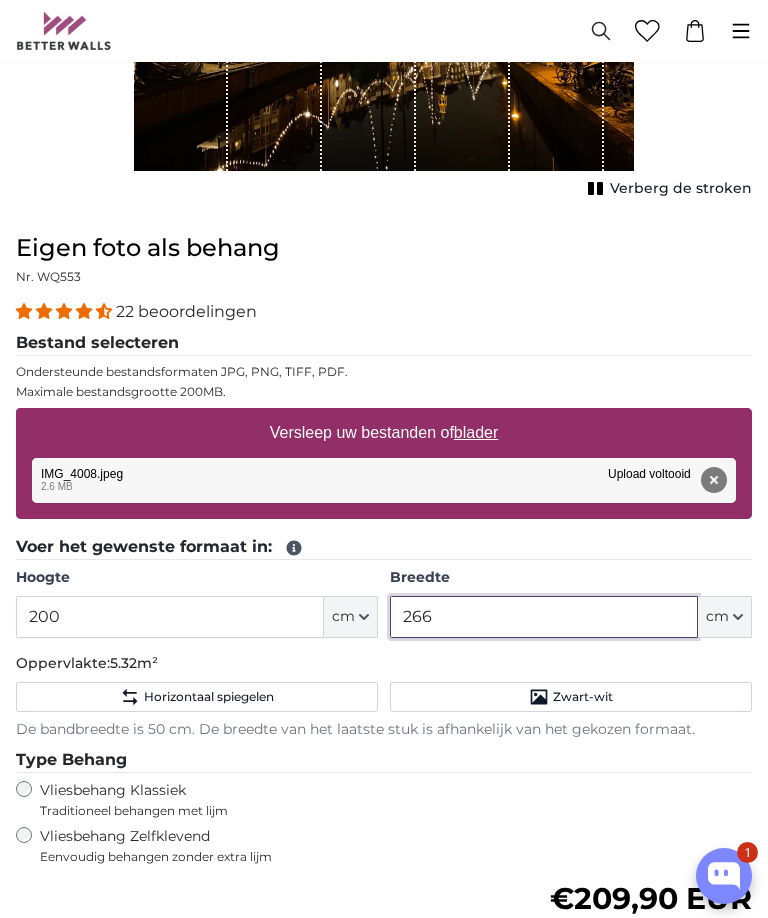 scroll, scrollTop: 365, scrollLeft: 0, axis: vertical 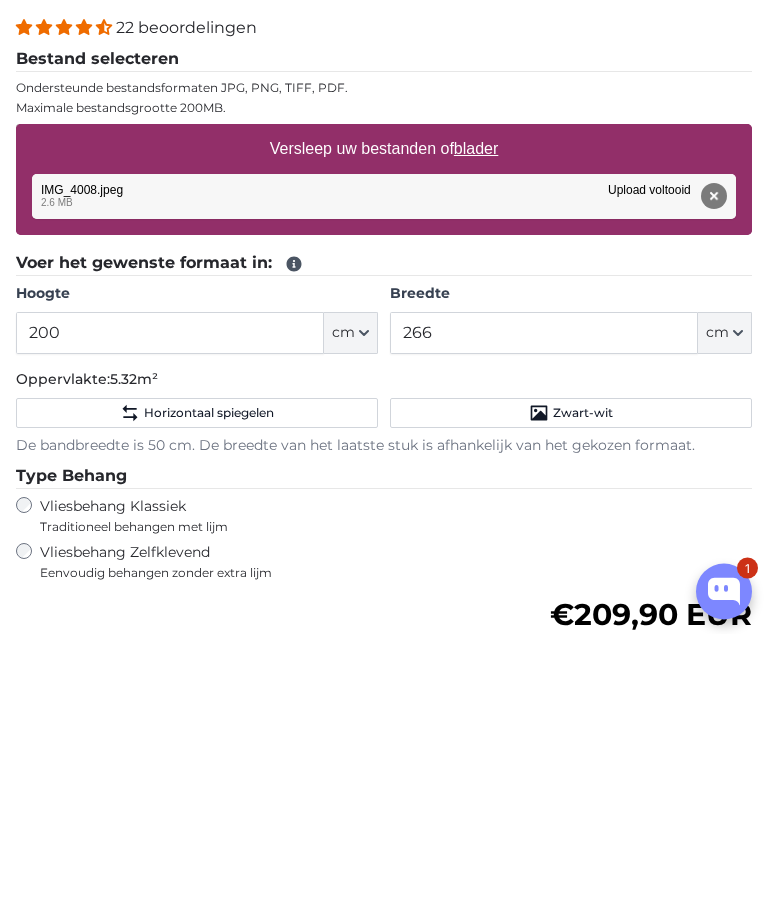 click on "Zwart-wit" 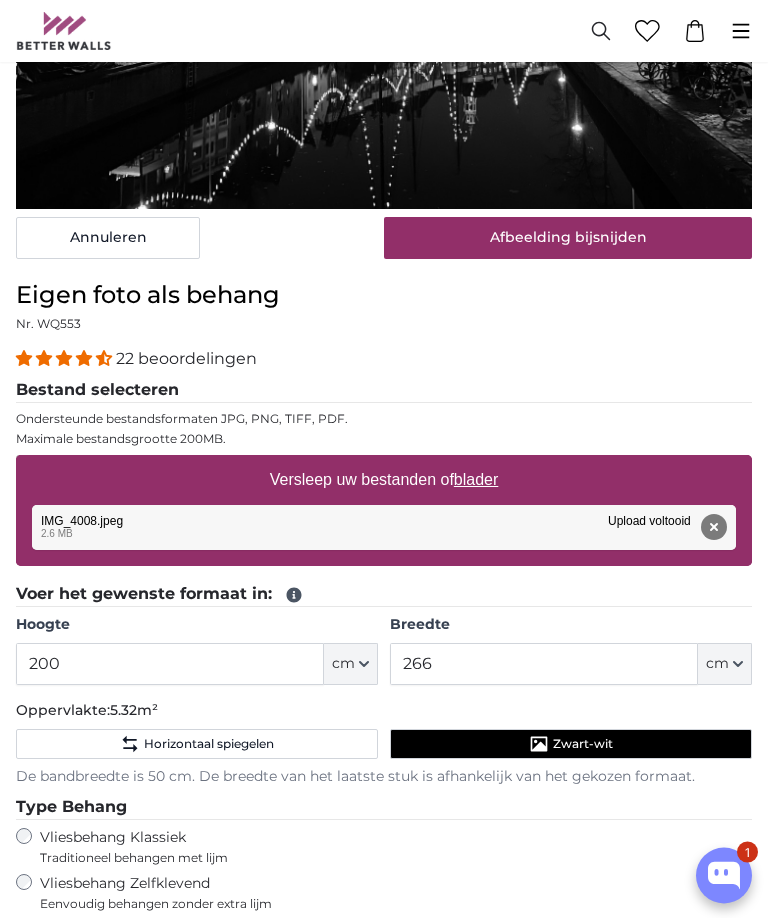 scroll, scrollTop: 508, scrollLeft: 0, axis: vertical 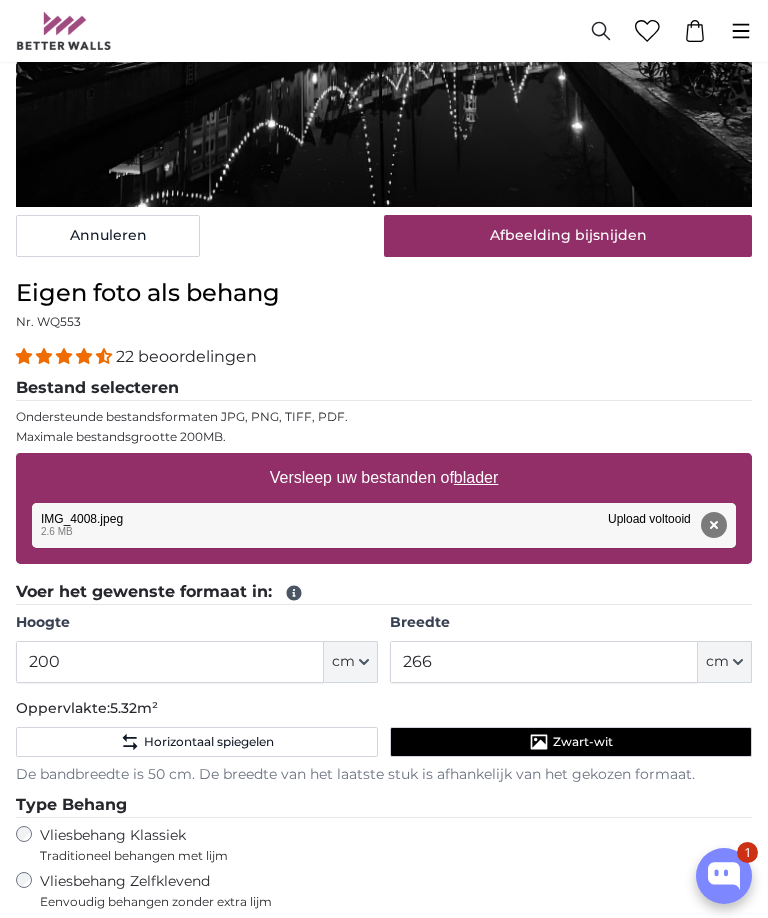 click on "Zwart-wit" 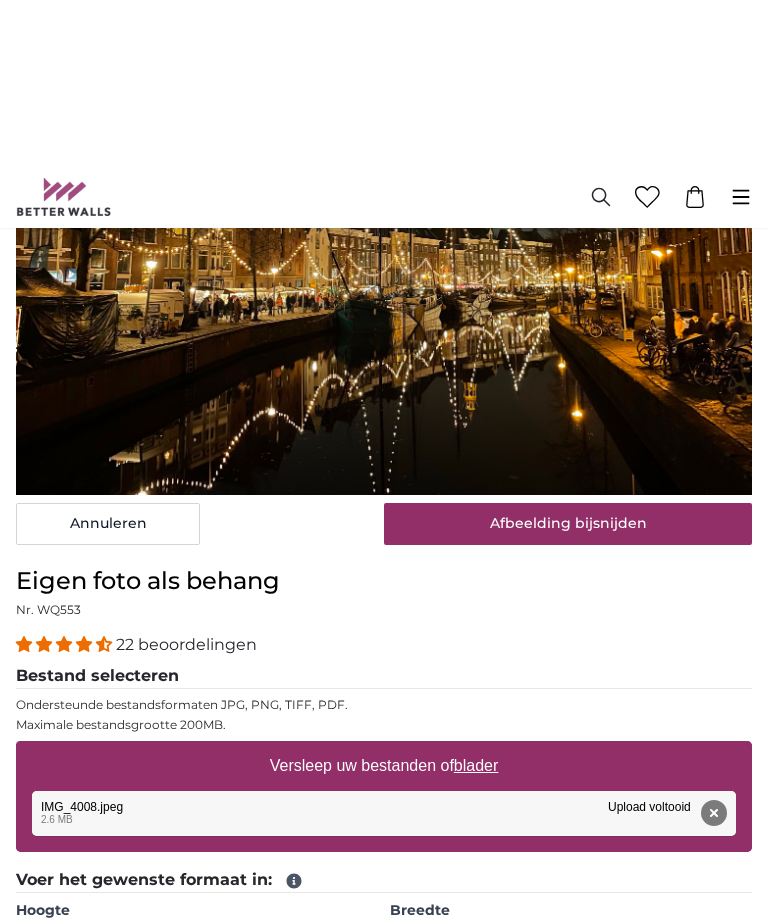 scroll, scrollTop: 178, scrollLeft: 0, axis: vertical 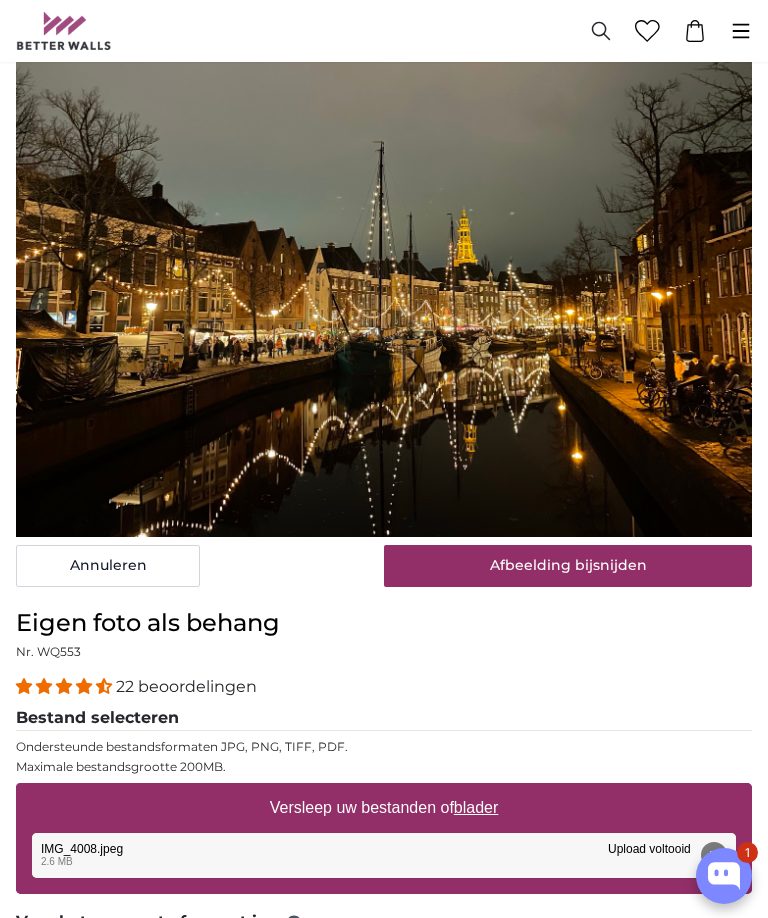 click on "Afbeelding bijsnijden" at bounding box center (568, 566) 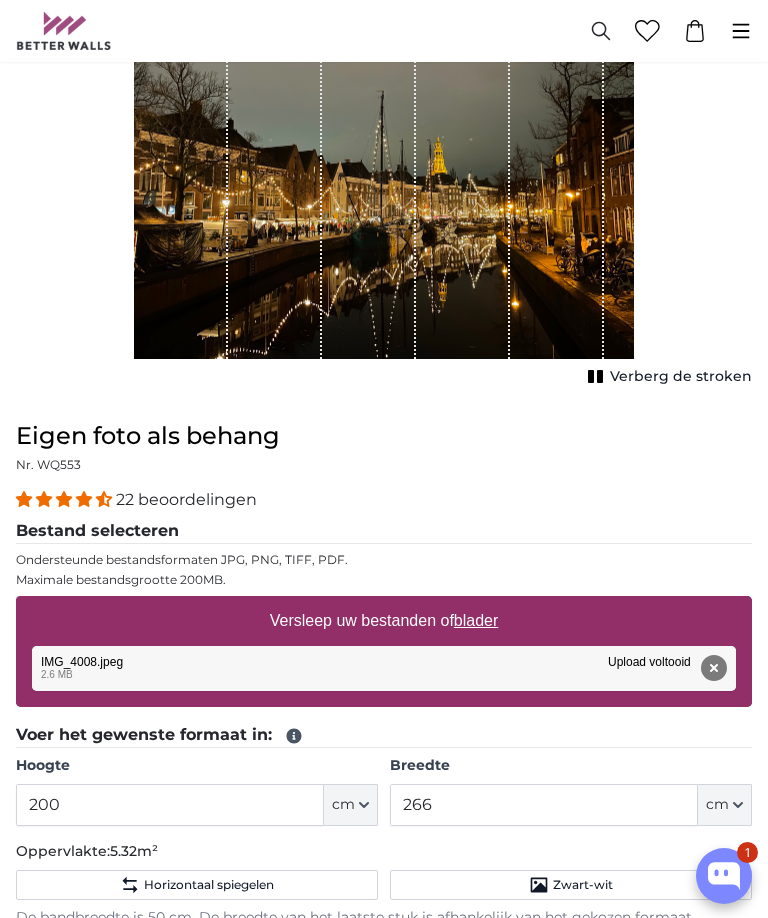 click at bounding box center [384, 171] 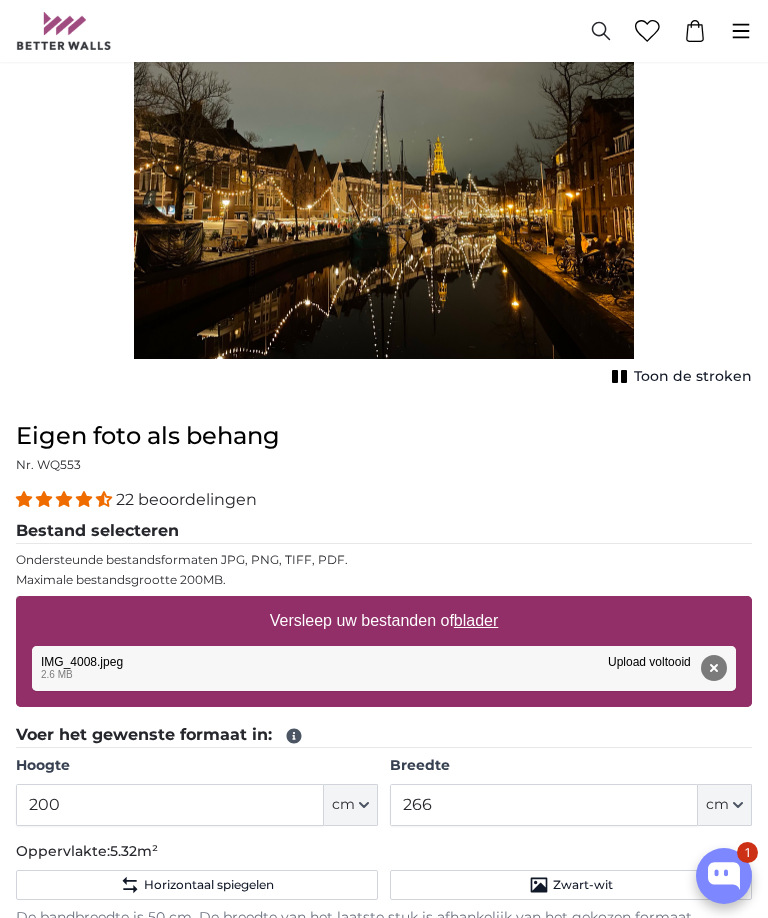 click on "Toon de stroken" at bounding box center [693, 377] 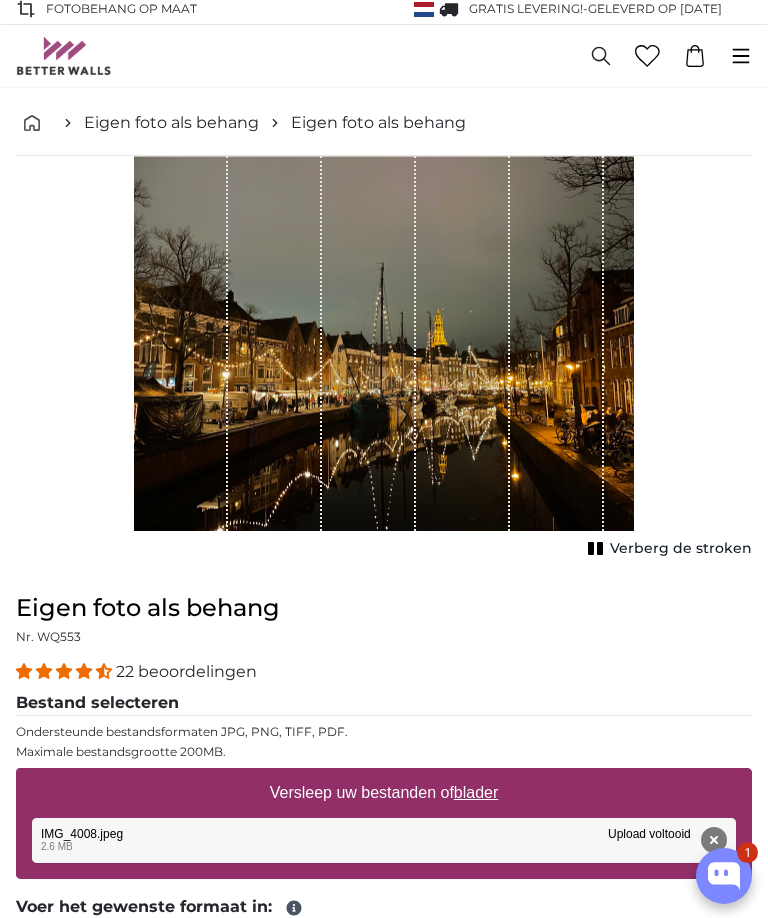 scroll, scrollTop: 5, scrollLeft: 0, axis: vertical 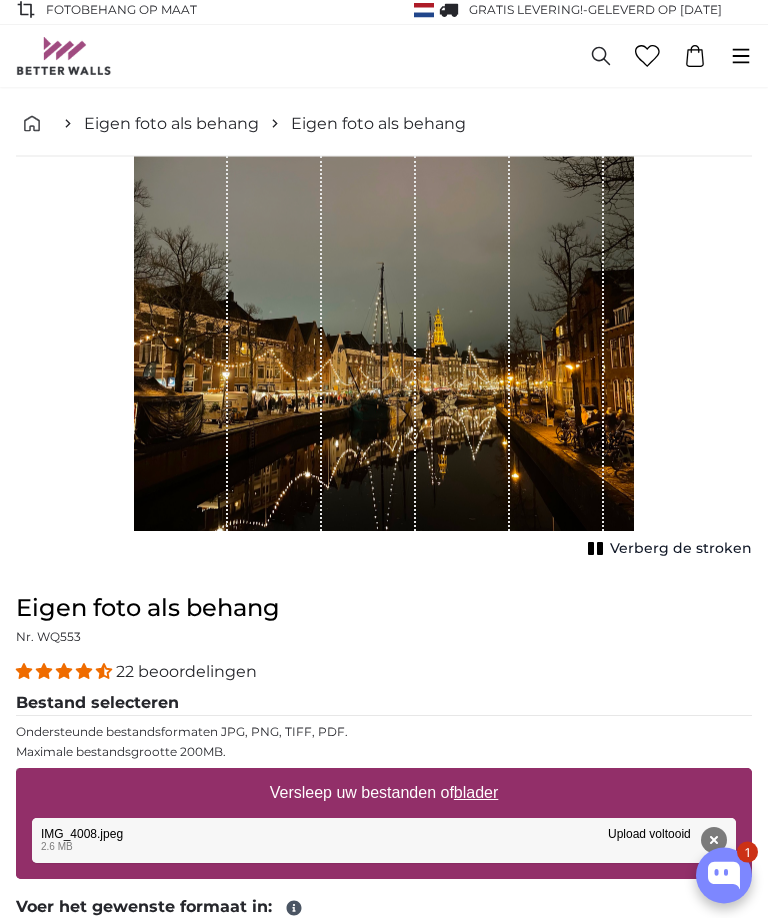 click at bounding box center [557, 344] 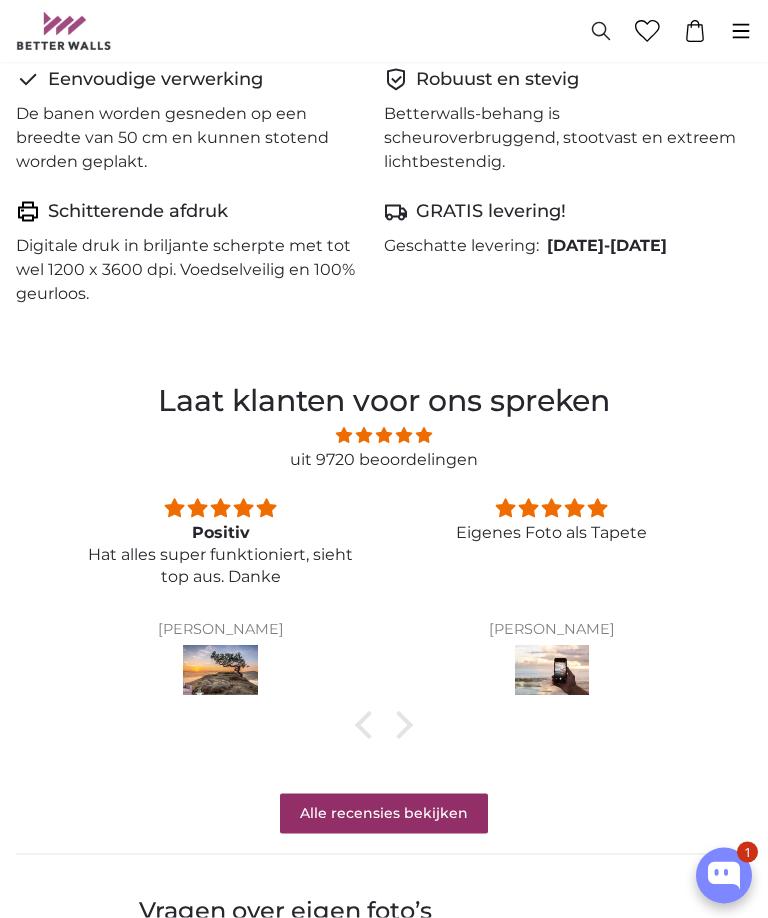 scroll, scrollTop: 1666, scrollLeft: 0, axis: vertical 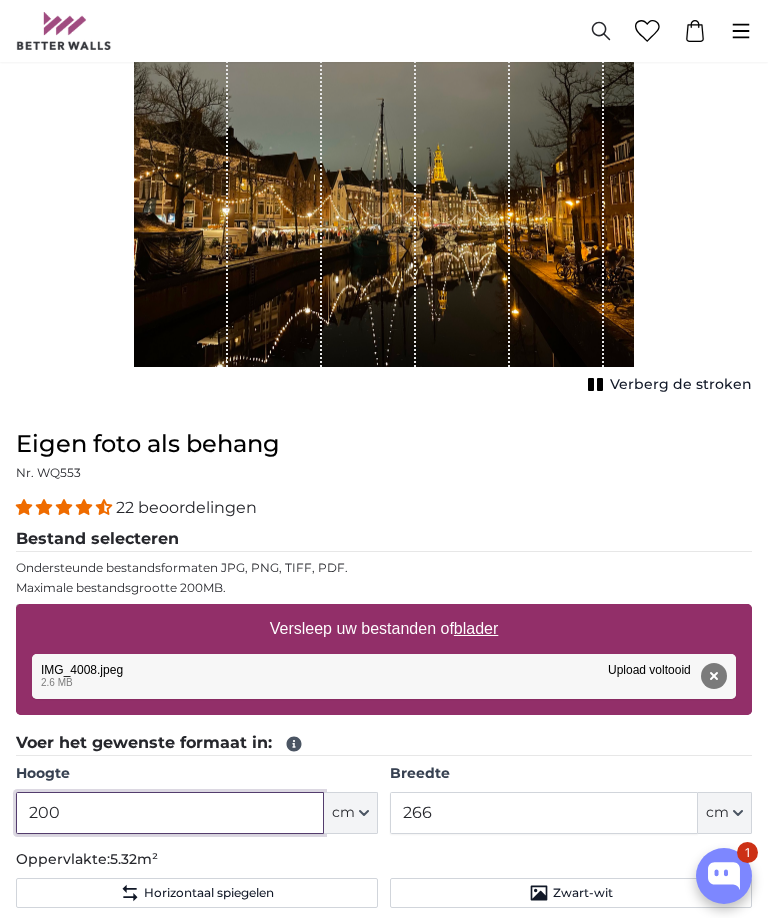 click on "200" at bounding box center [170, 813] 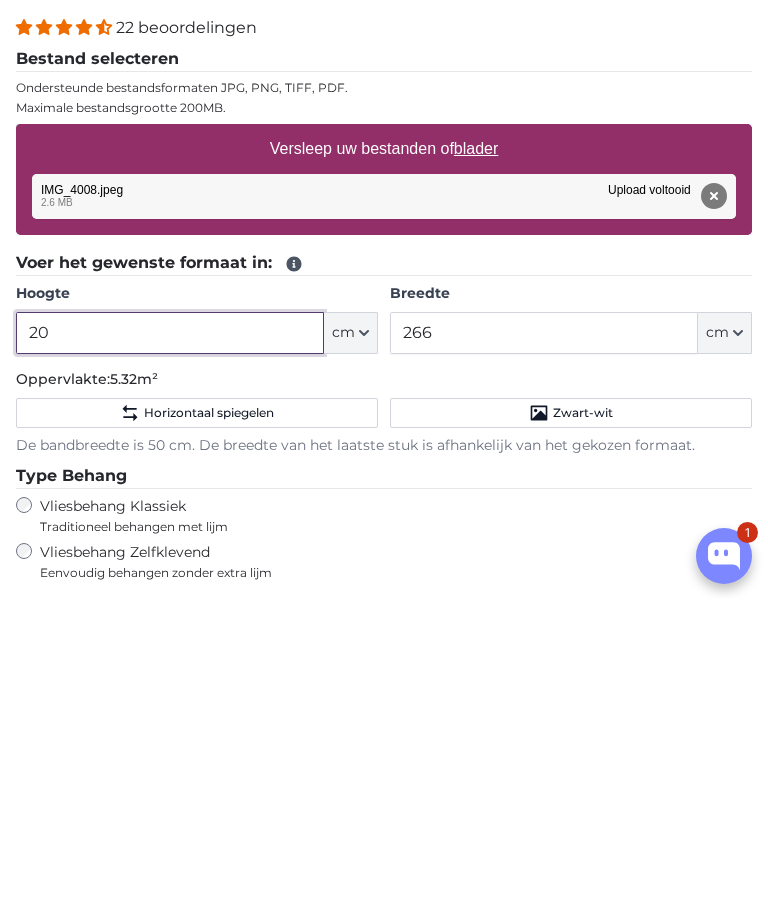 type on "2" 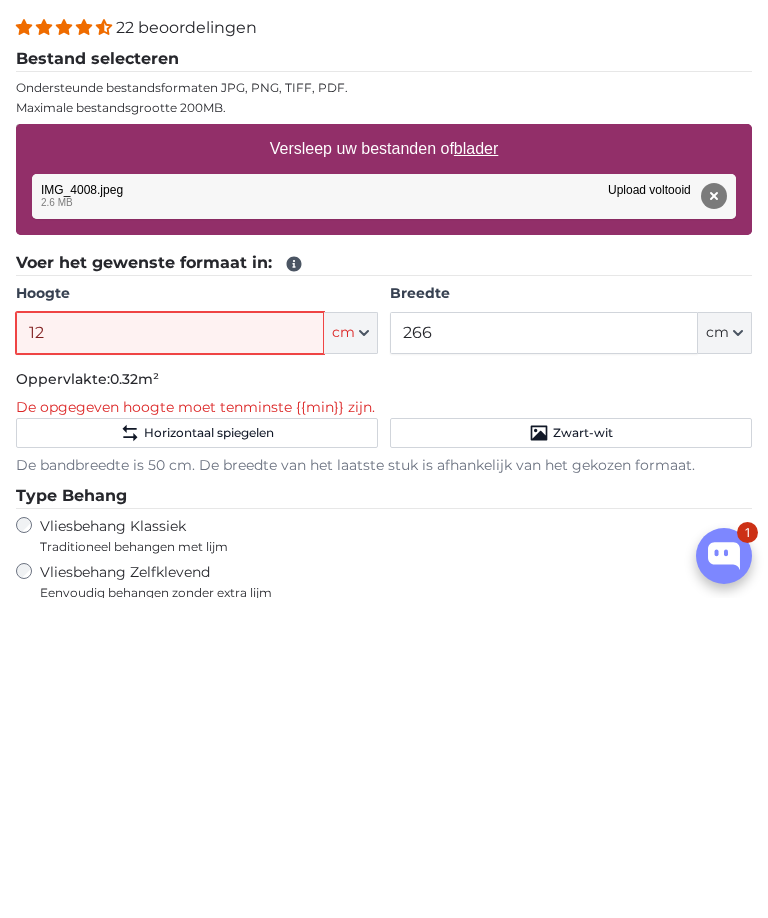 type on "120" 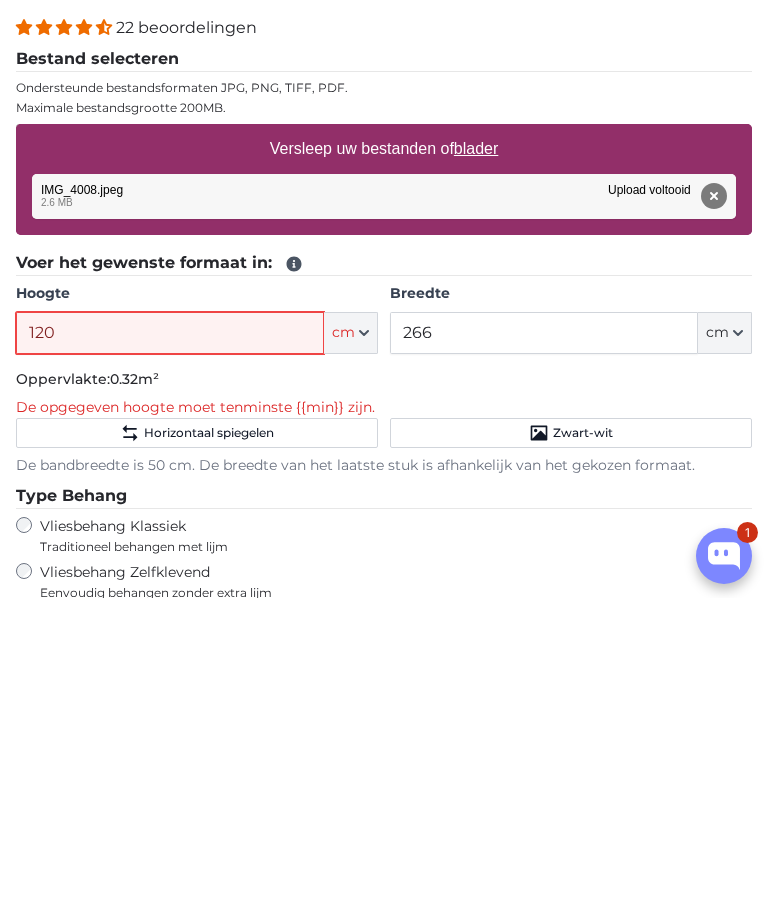 type 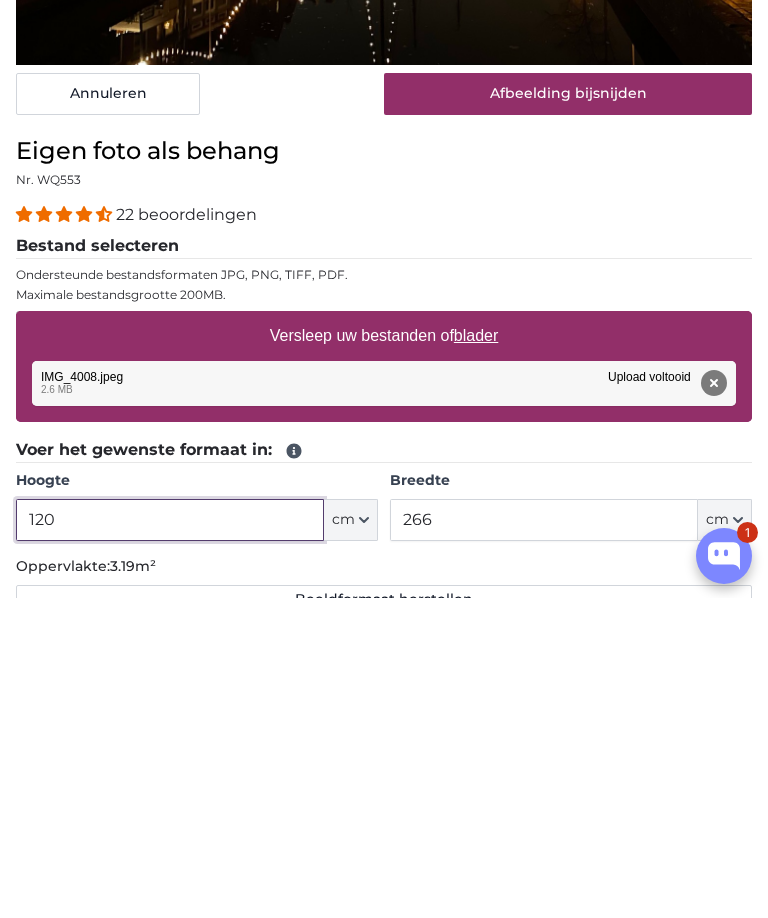 type on "120" 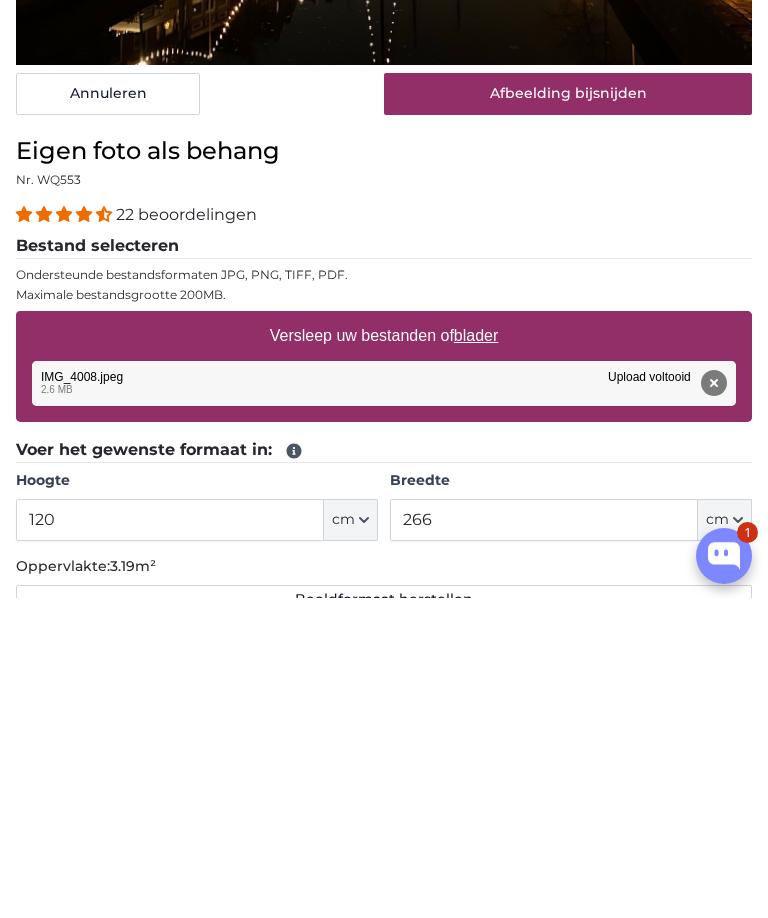 click on "blader" at bounding box center [476, 655] 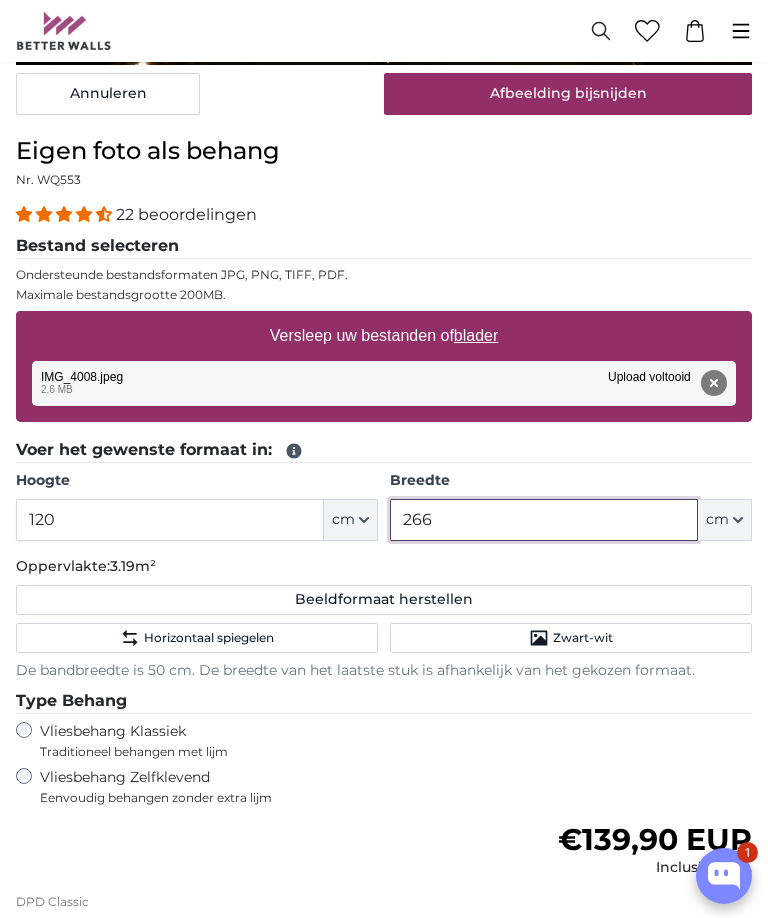 click on "266" at bounding box center [544, 520] 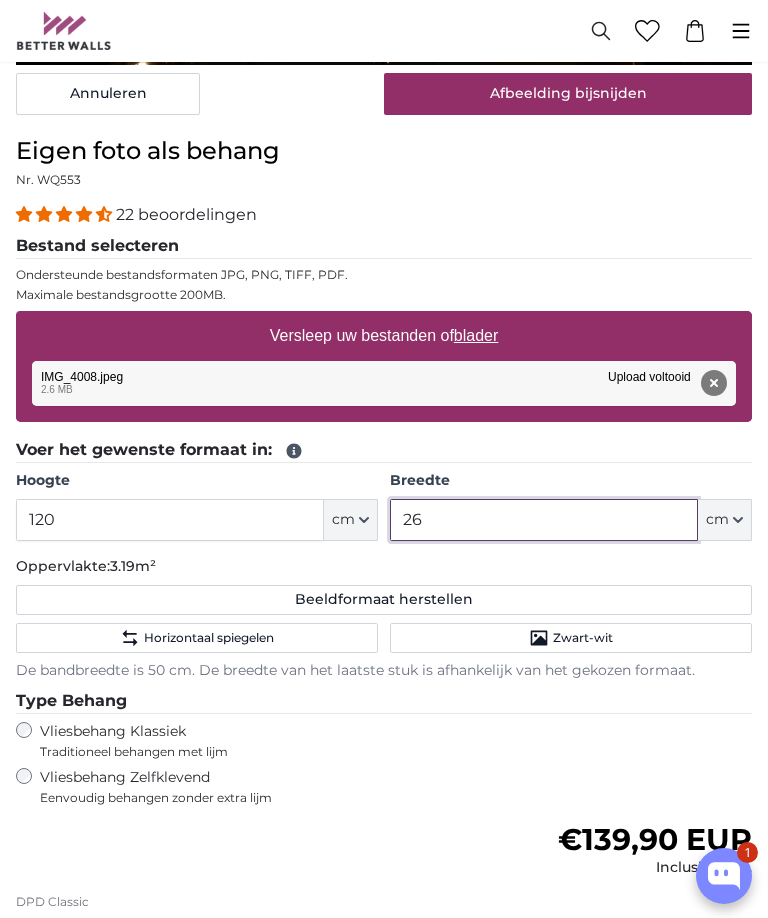 type on "2" 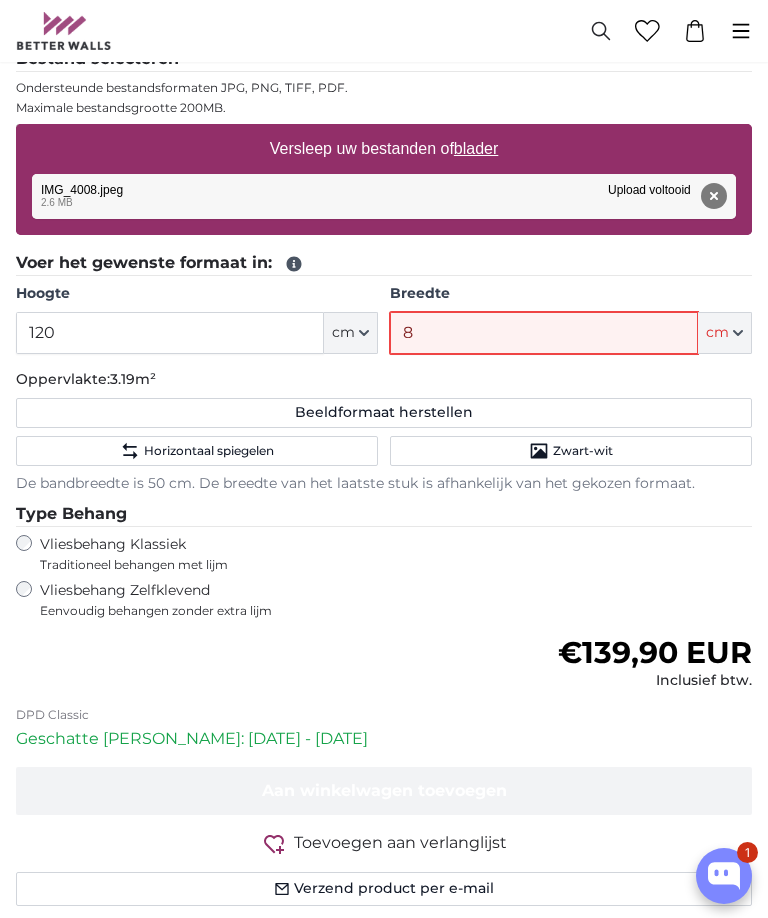 type on "80" 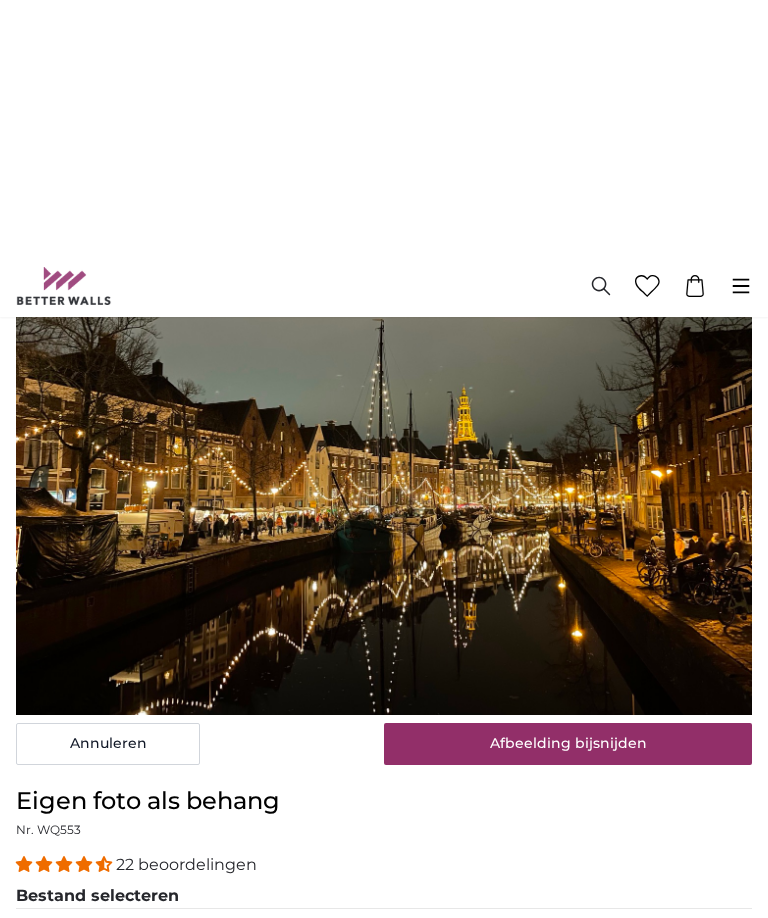 scroll, scrollTop: 90, scrollLeft: 0, axis: vertical 